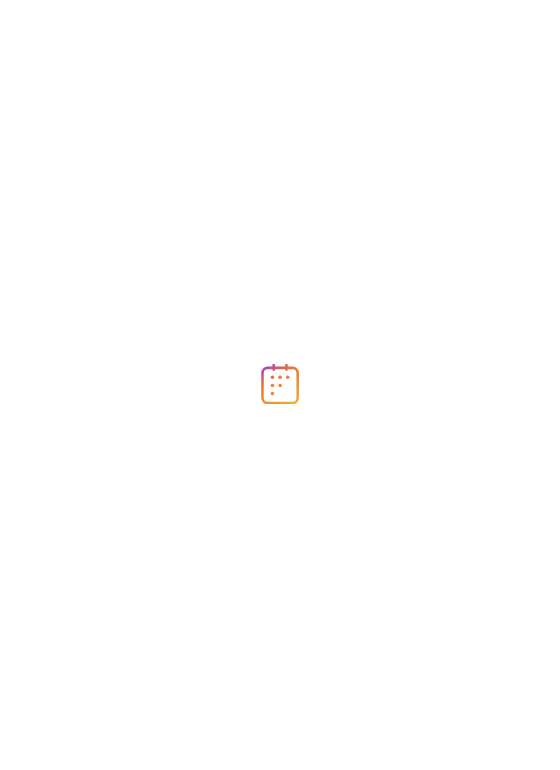 scroll, scrollTop: 0, scrollLeft: 0, axis: both 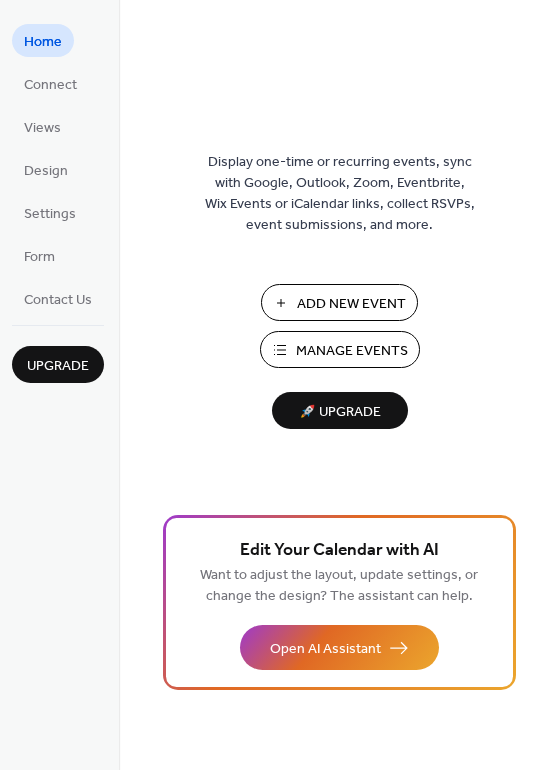 click on "Add New Event" at bounding box center (351, 304) 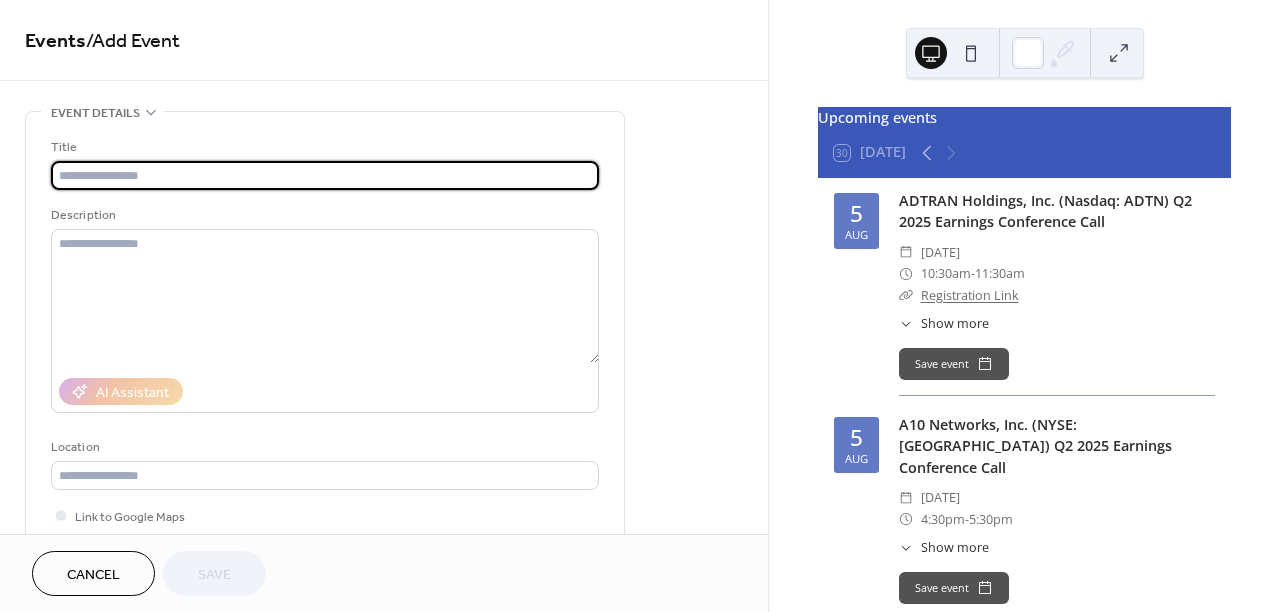 scroll, scrollTop: 0, scrollLeft: 0, axis: both 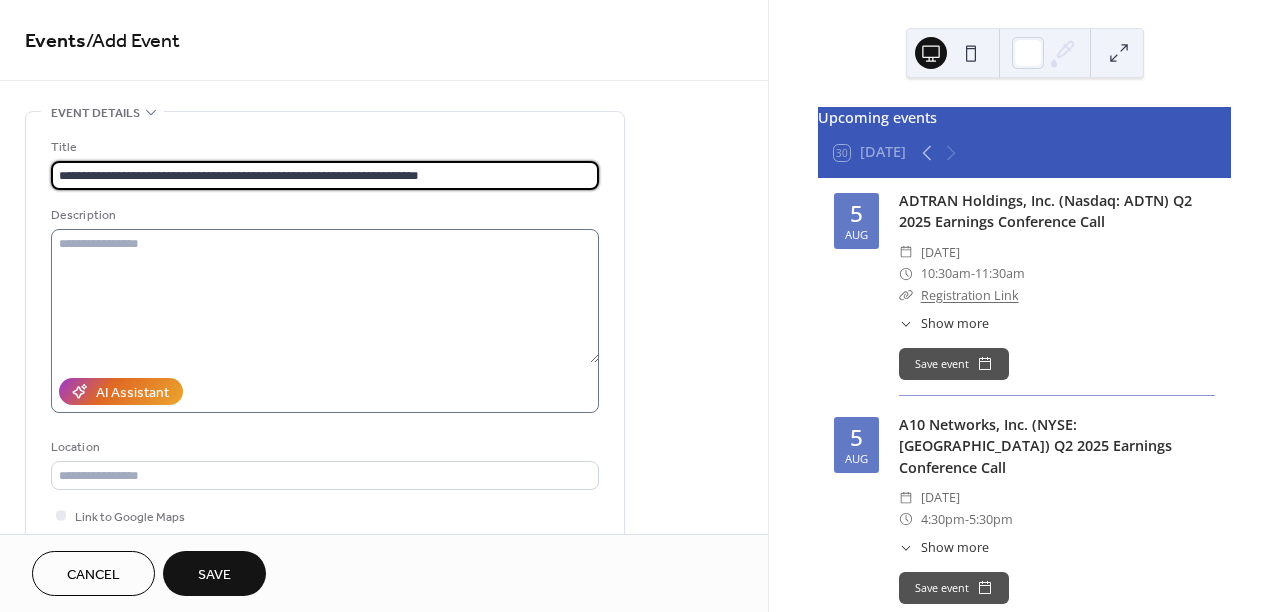 type on "**********" 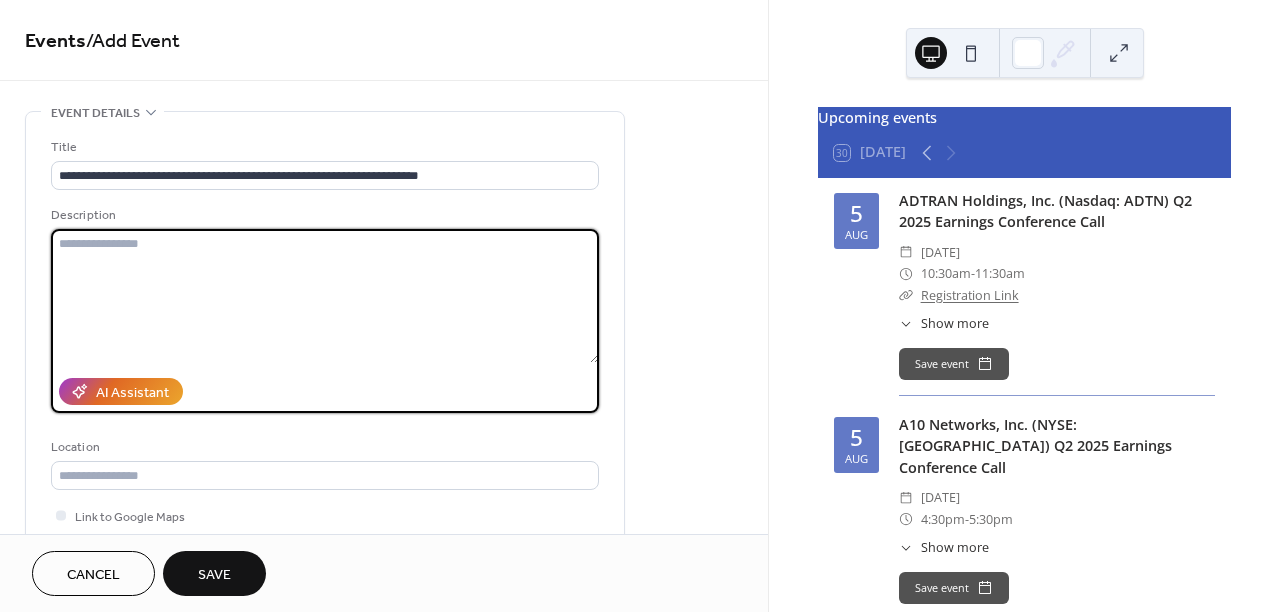 click at bounding box center [325, 296] 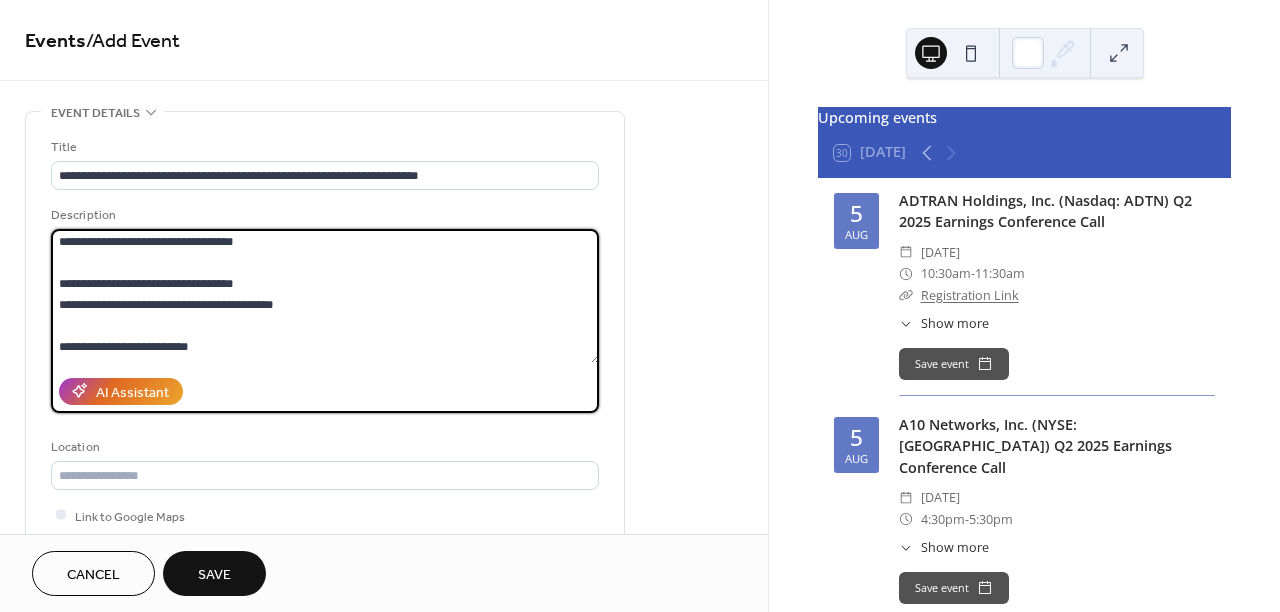 scroll, scrollTop: 2, scrollLeft: 0, axis: vertical 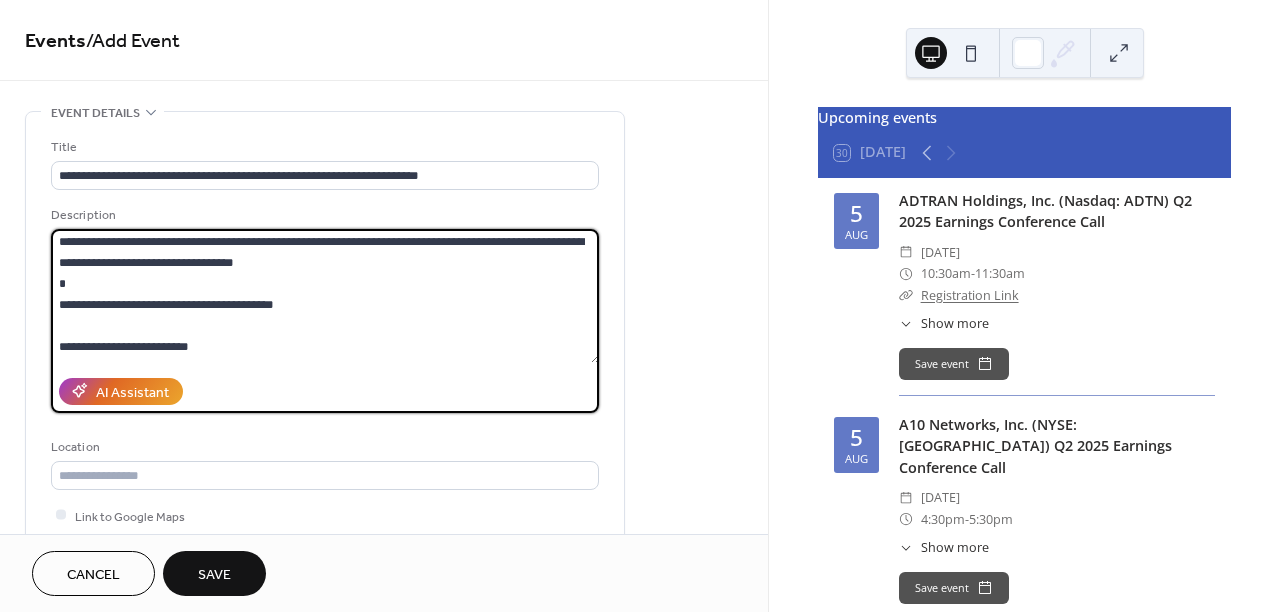 drag, startPoint x: 530, startPoint y: 292, endPoint x: 548, endPoint y: 298, distance: 18.973665 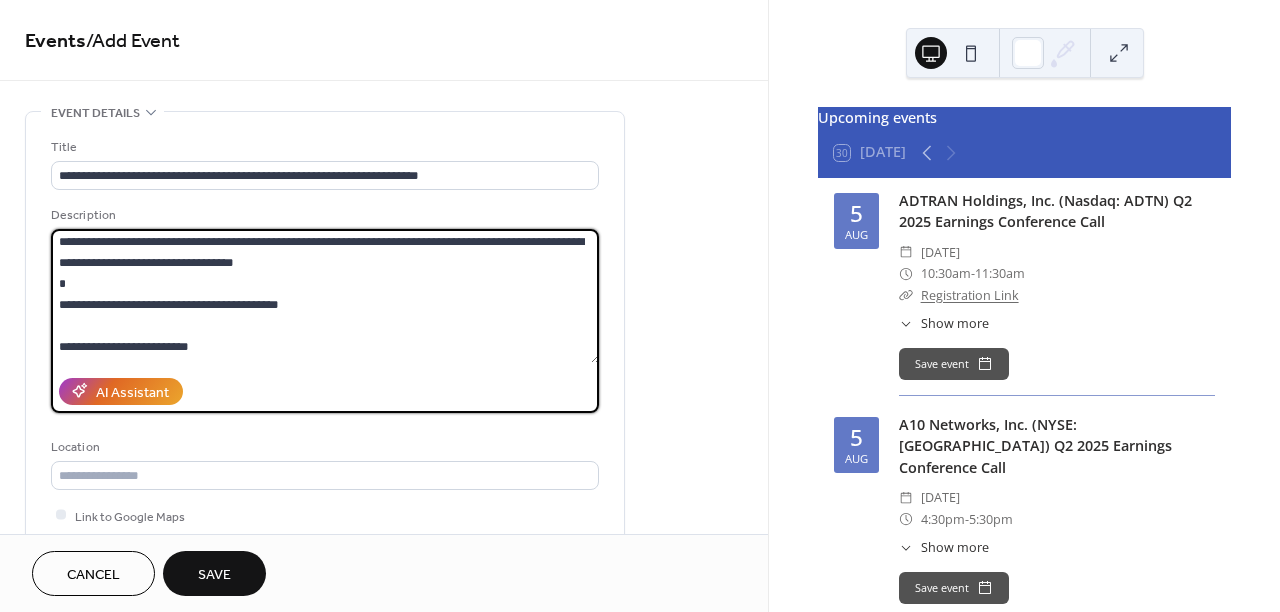 type on "**********" 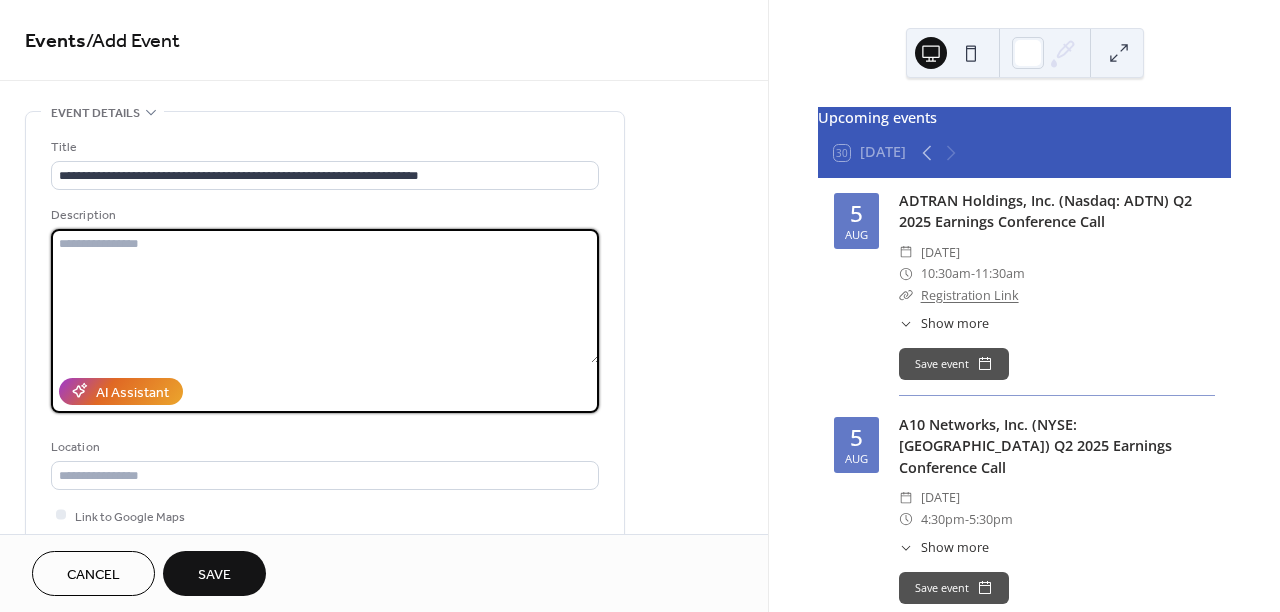 scroll, scrollTop: 0, scrollLeft: 0, axis: both 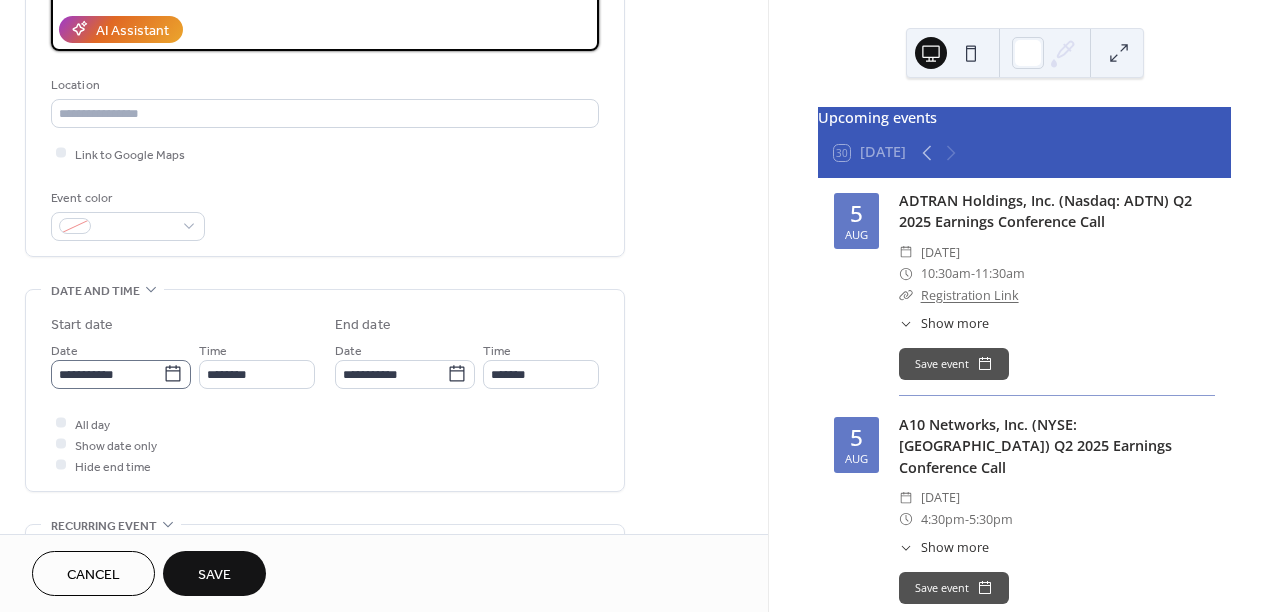 type on "**********" 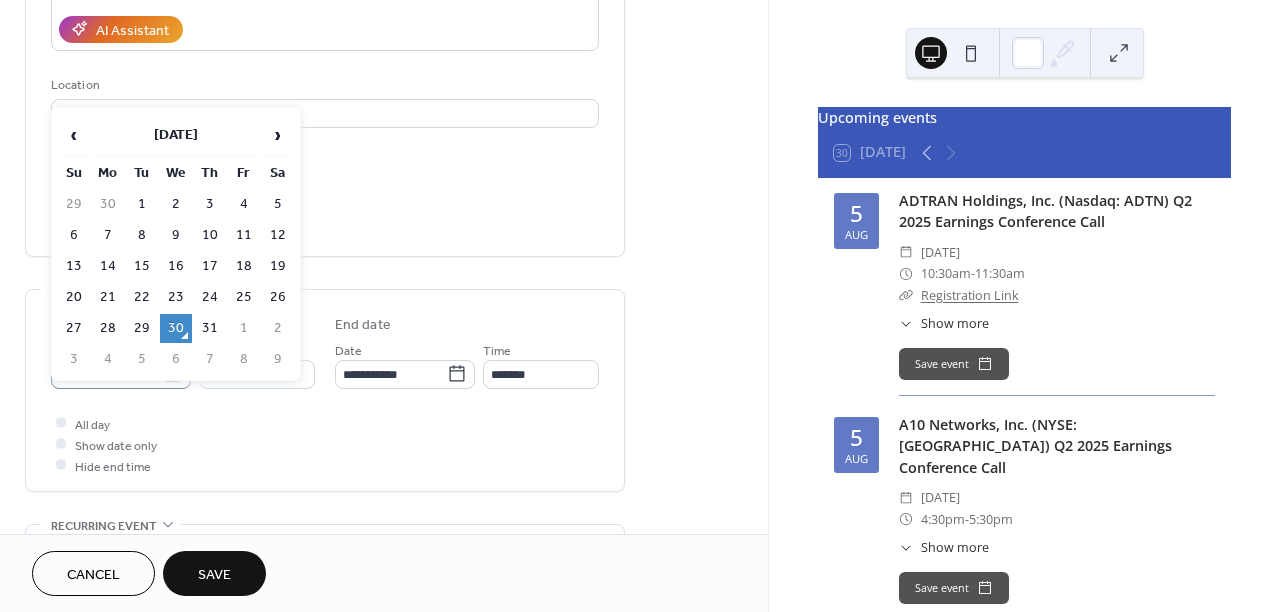 click on "**********" at bounding box center [640, 306] 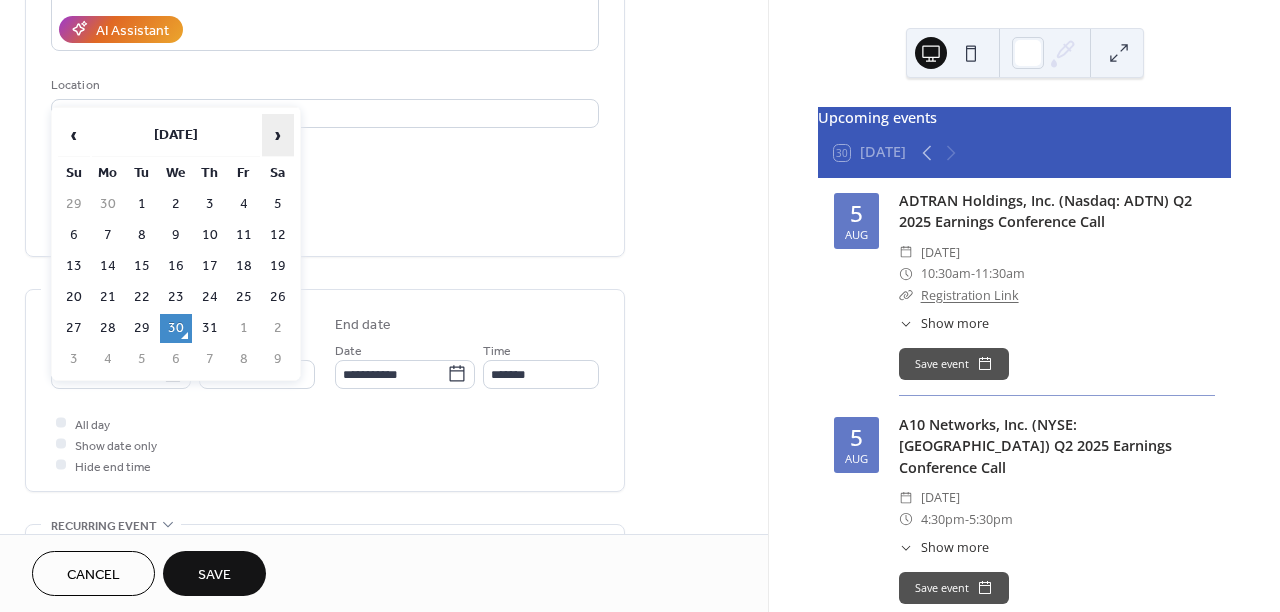 click on "›" at bounding box center (278, 135) 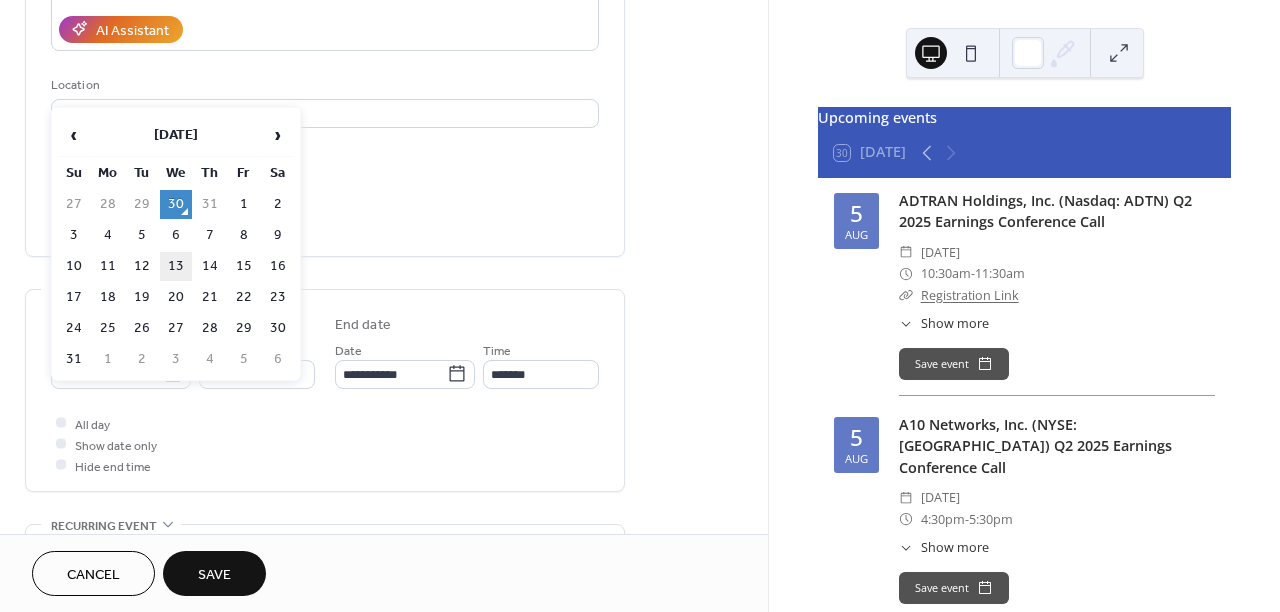 click on "13" at bounding box center [176, 266] 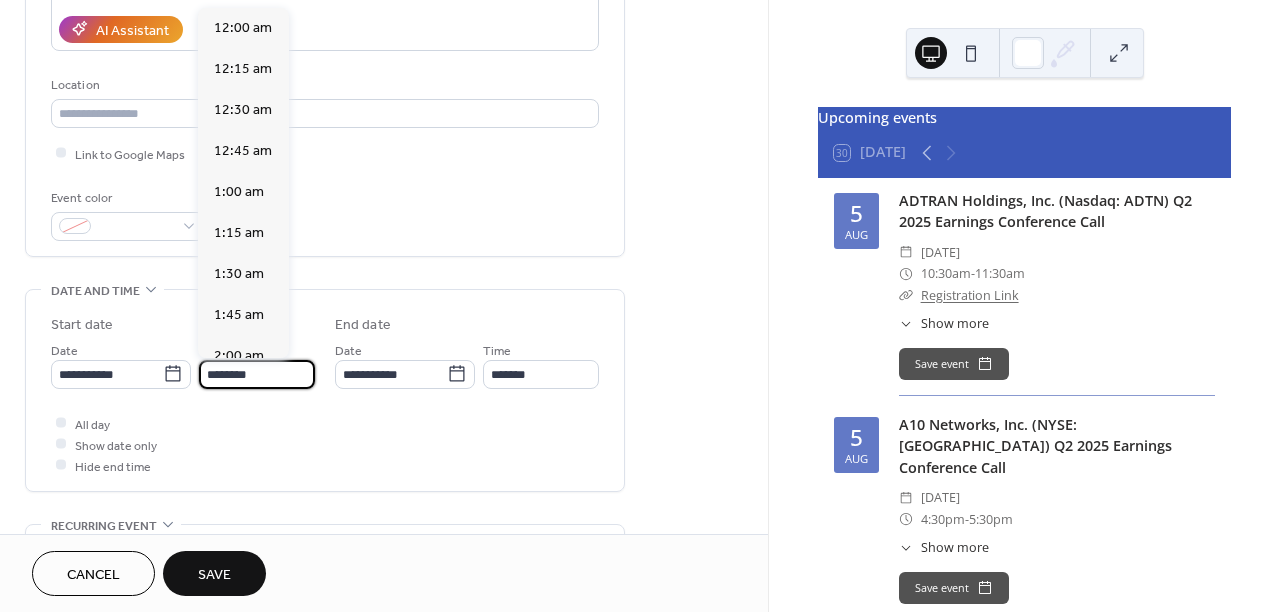 scroll, scrollTop: 1953, scrollLeft: 0, axis: vertical 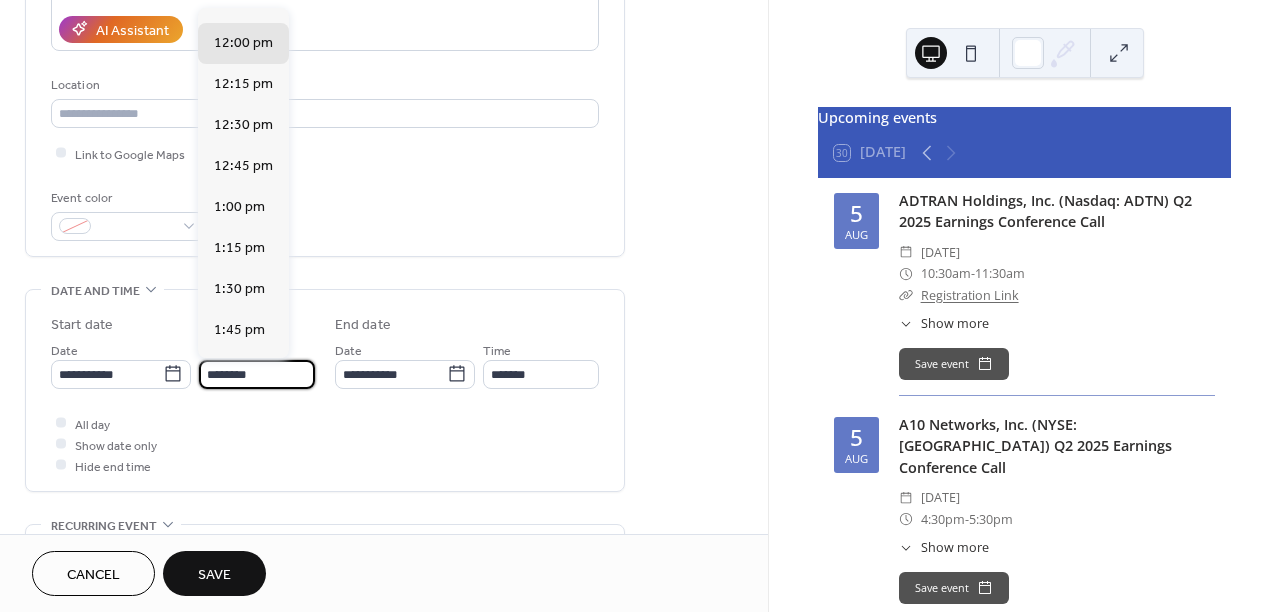 click on "********" at bounding box center (257, 374) 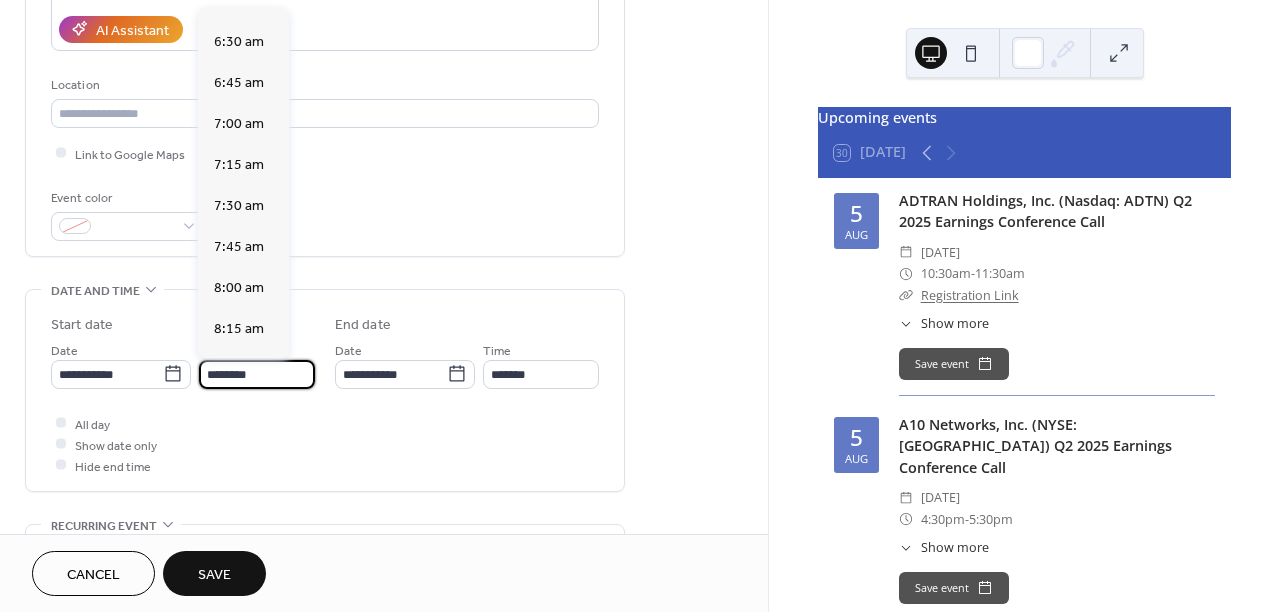 scroll, scrollTop: 1032, scrollLeft: 0, axis: vertical 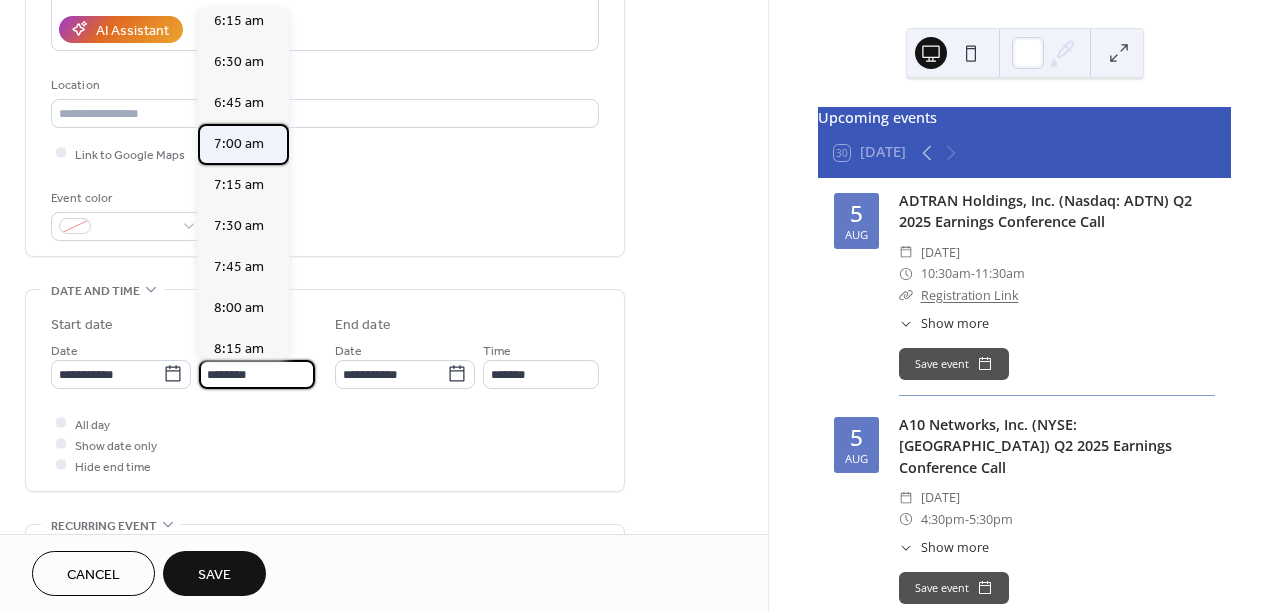 click on "7:00 am" at bounding box center (239, 143) 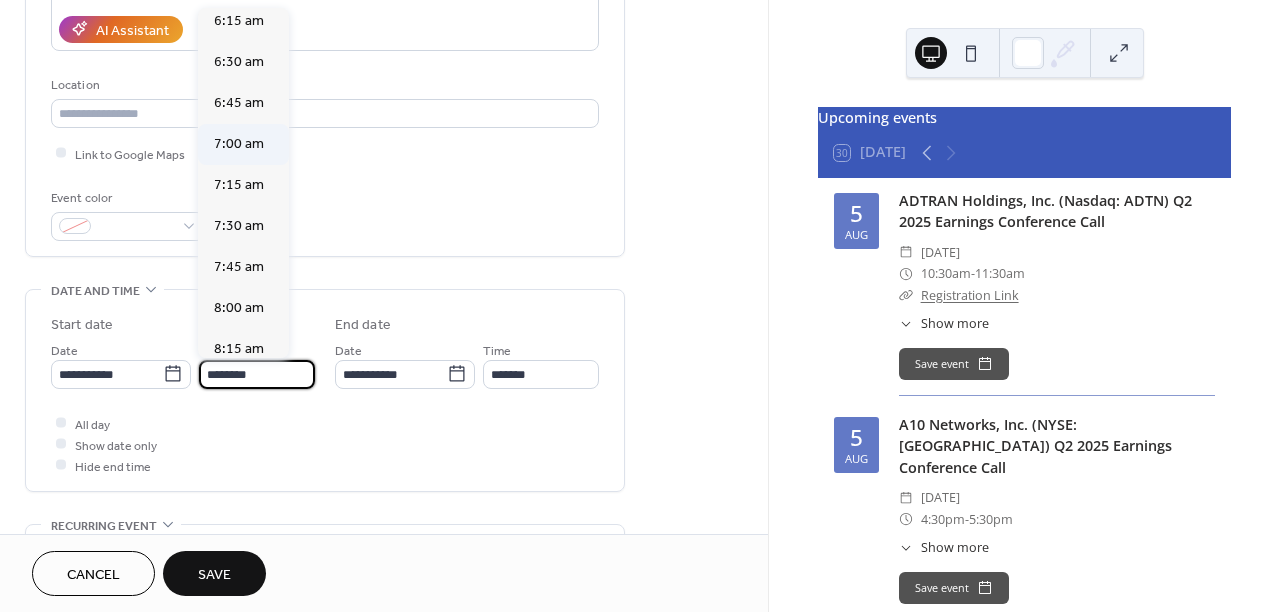 type on "*******" 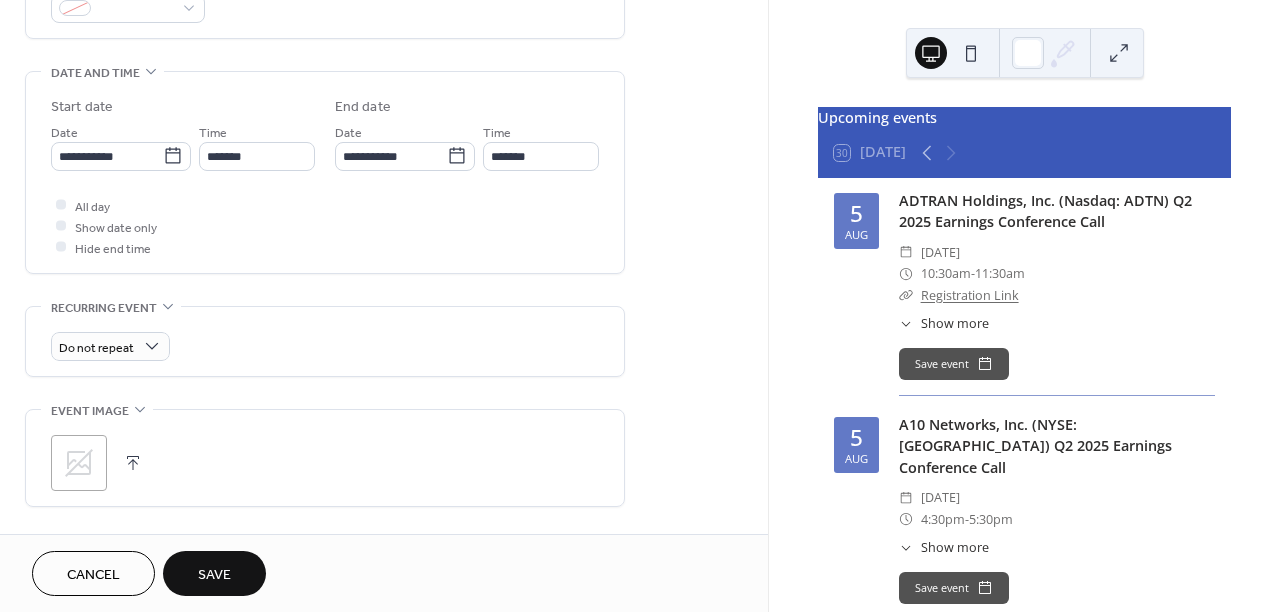 scroll, scrollTop: 631, scrollLeft: 0, axis: vertical 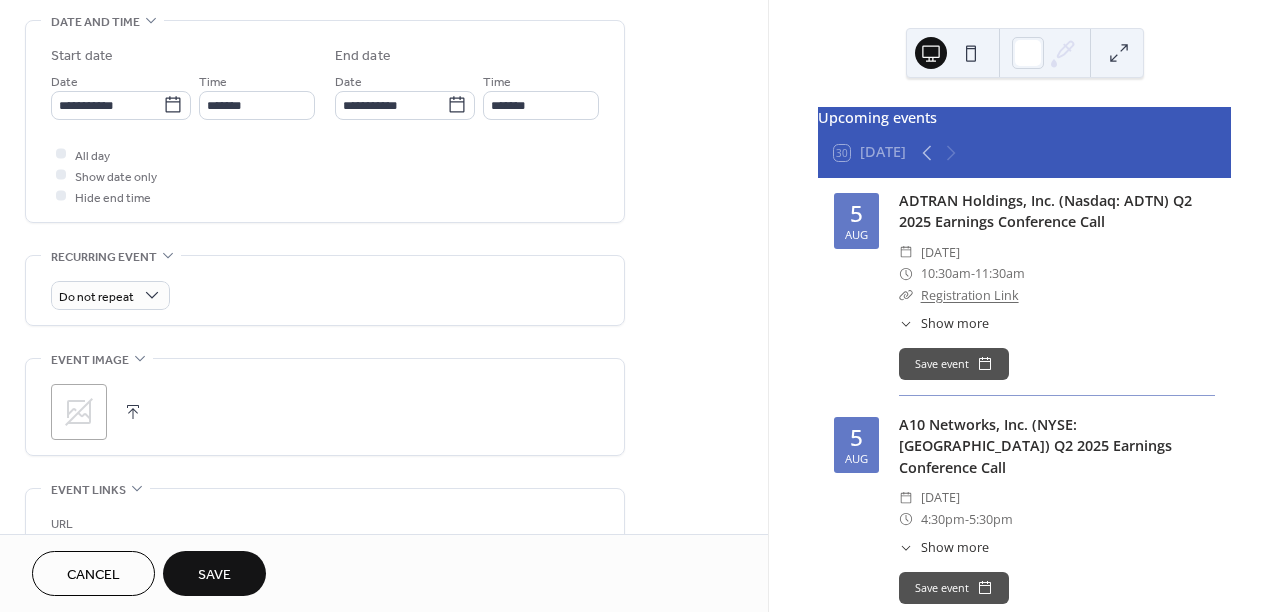 click at bounding box center (133, 412) 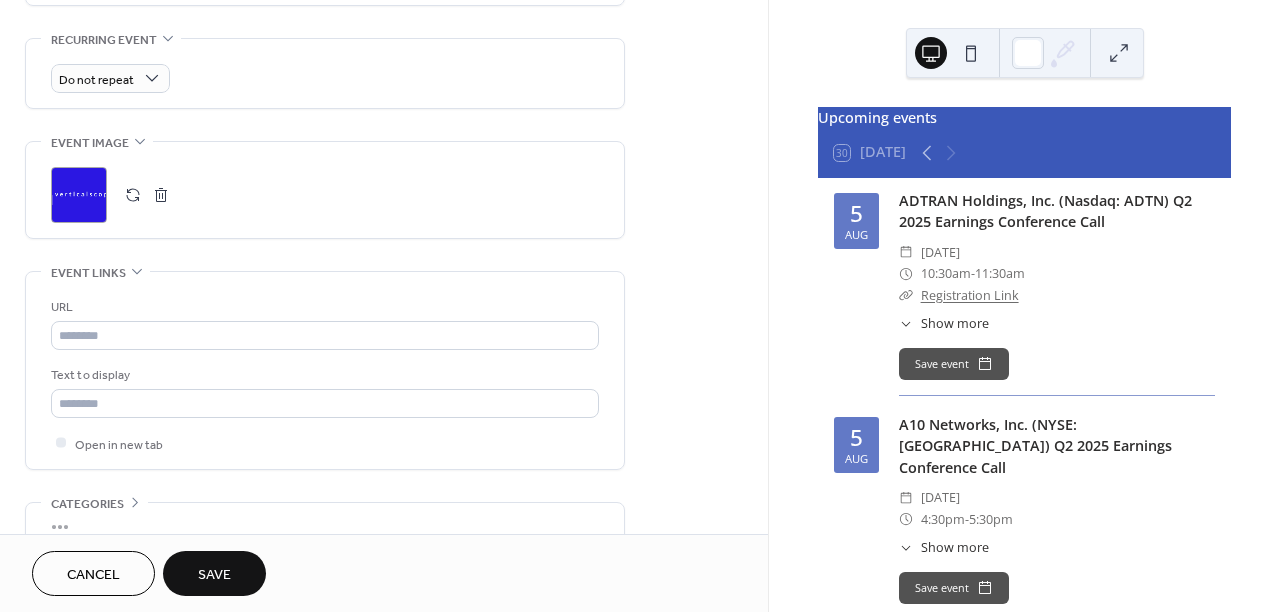 scroll, scrollTop: 947, scrollLeft: 0, axis: vertical 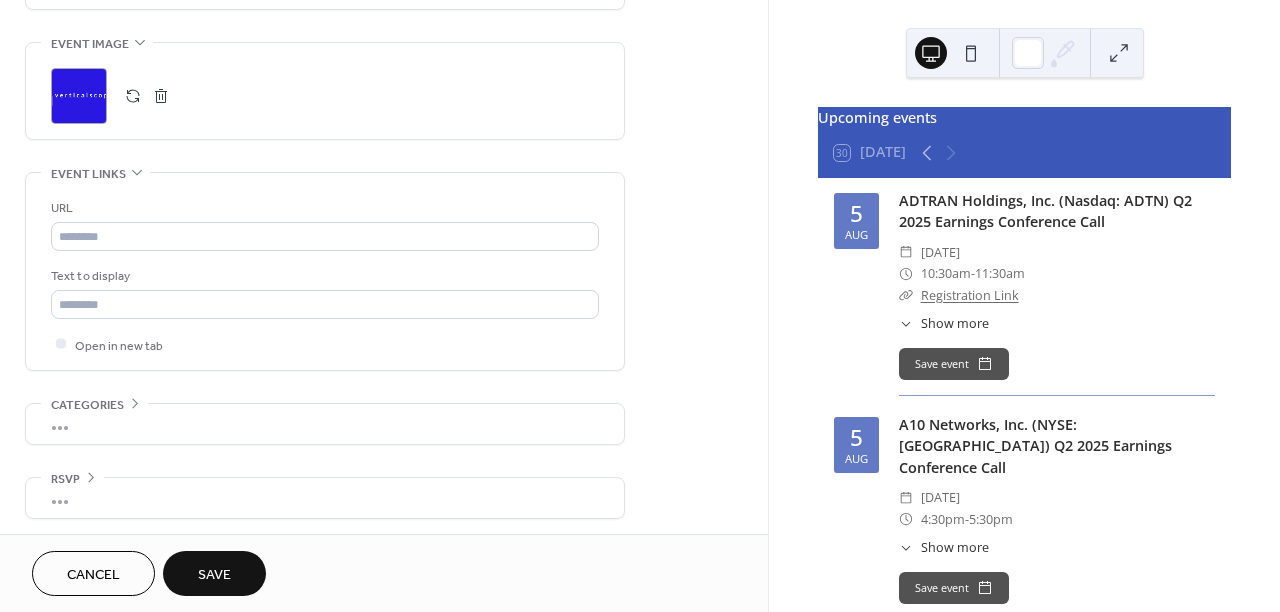 click on "Save" at bounding box center [214, 575] 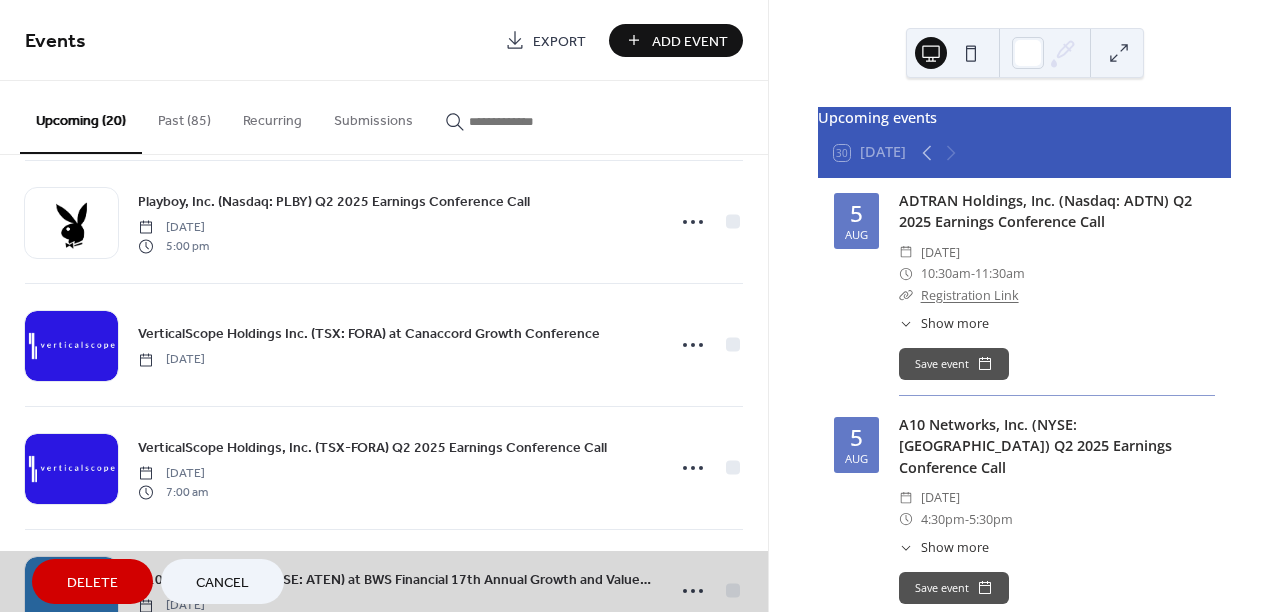 scroll, scrollTop: 1132, scrollLeft: 0, axis: vertical 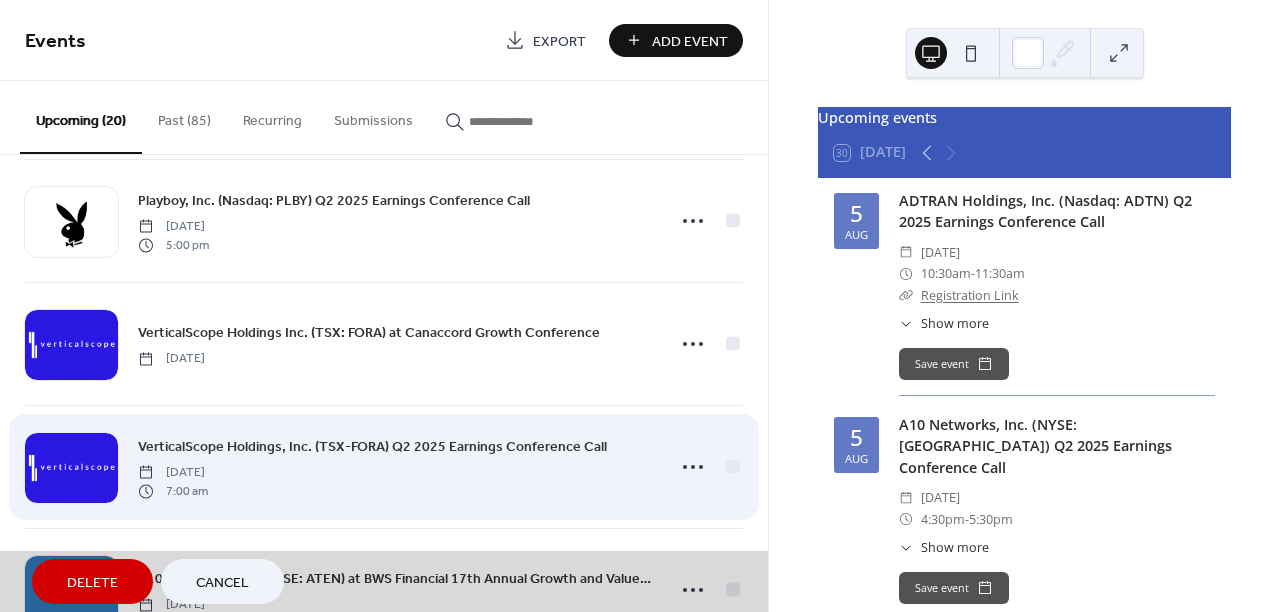 click on "VerticalScope Holdings, Inc. (TSX-FORA) Q2 2025 Earnings Conference Call Wednesday, August 13, 2025 7:00 am" at bounding box center (384, 466) 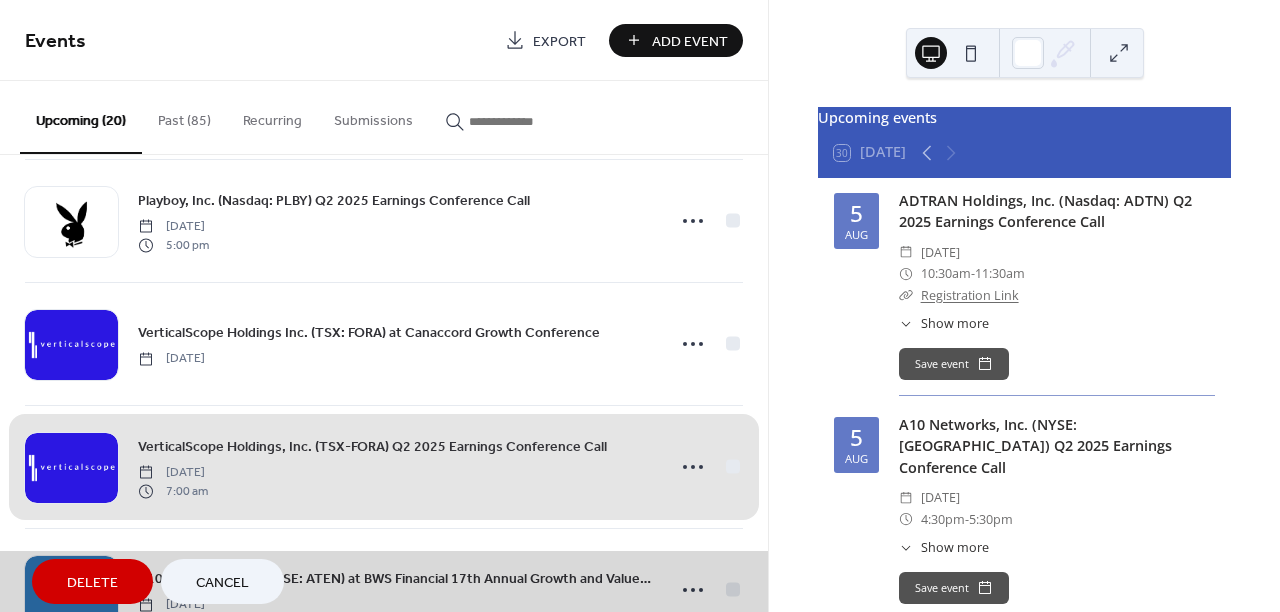 click on "VerticalScope Holdings, Inc. (TSX-FORA) Q2 2025 Earnings Conference Call Wednesday, August 13, 2025 7:00 am" at bounding box center (384, 466) 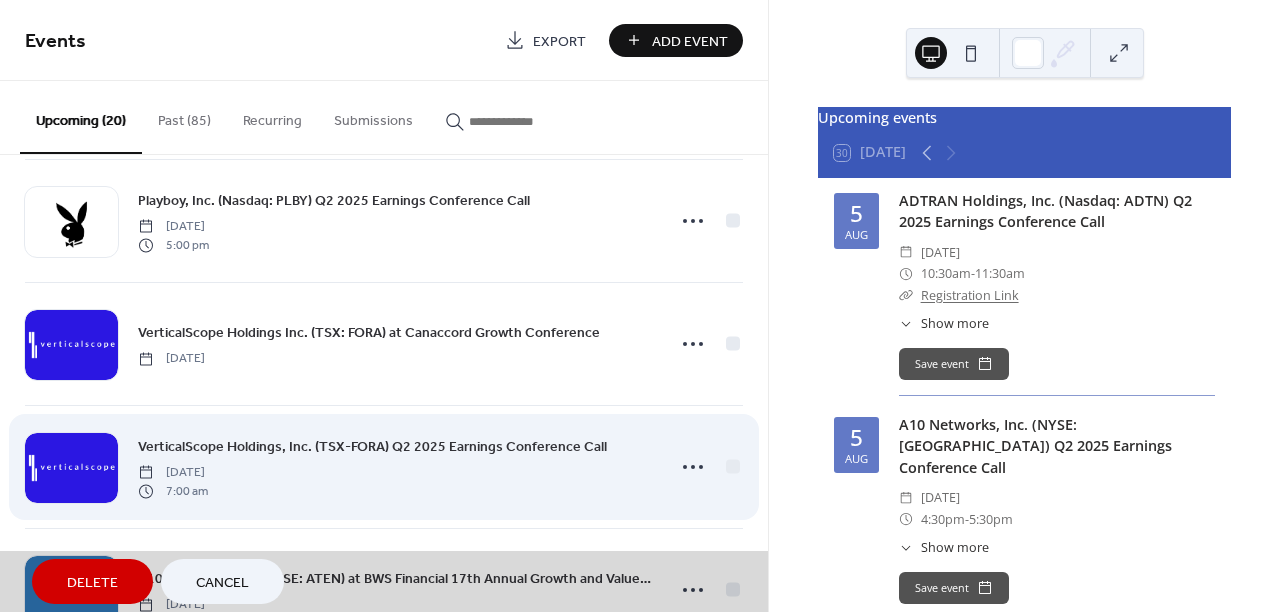 click on "VerticalScope Holdings, Inc. (TSX-FORA) Q2 2025 Earnings Conference Call Wednesday, August 13, 2025 7:00 am" at bounding box center [384, 466] 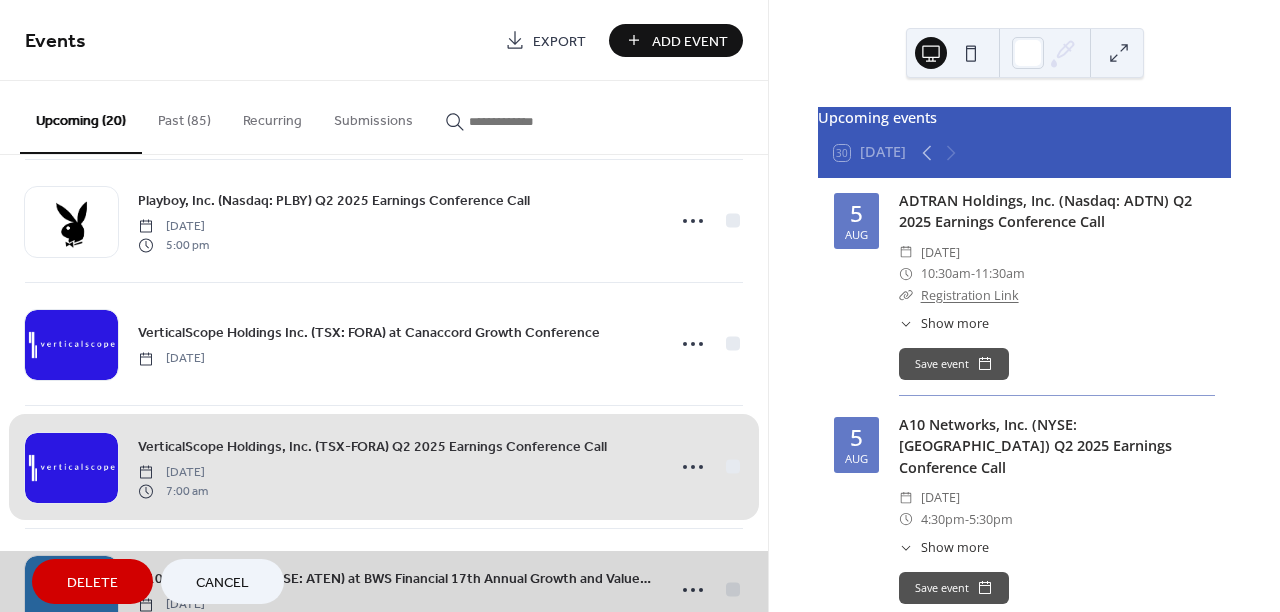 click on "VerticalScope Holdings, Inc. (TSX-FORA) Q2 2025 Earnings Conference Call Wednesday, August 13, 2025 7:00 am" at bounding box center (384, 466) 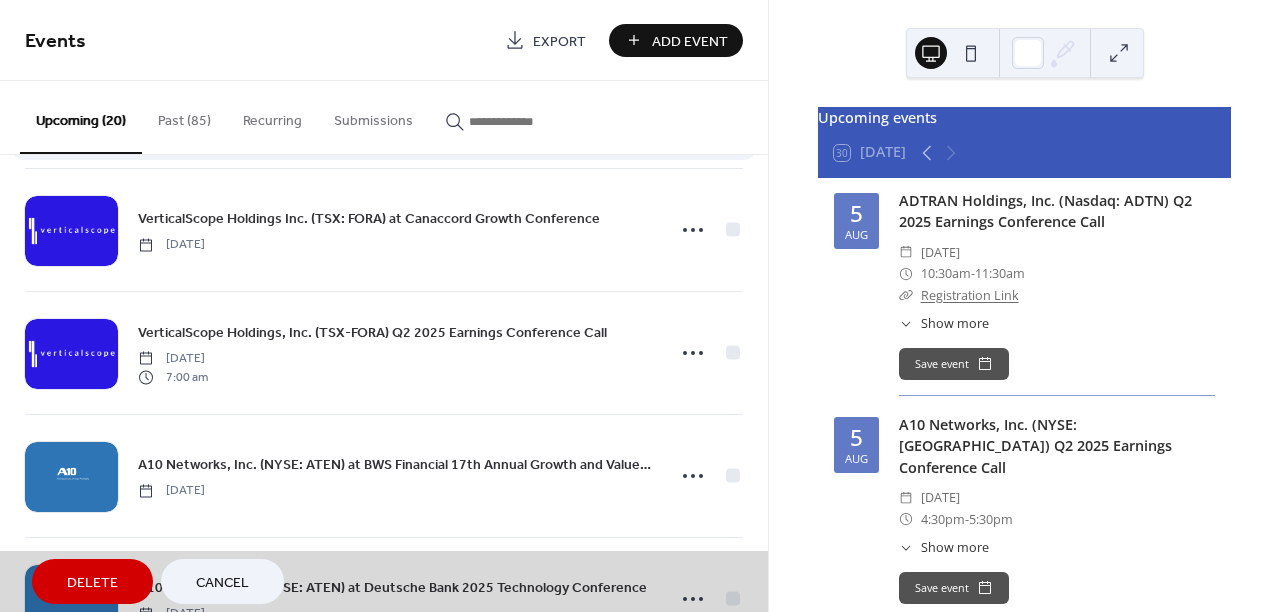 scroll, scrollTop: 1245, scrollLeft: 0, axis: vertical 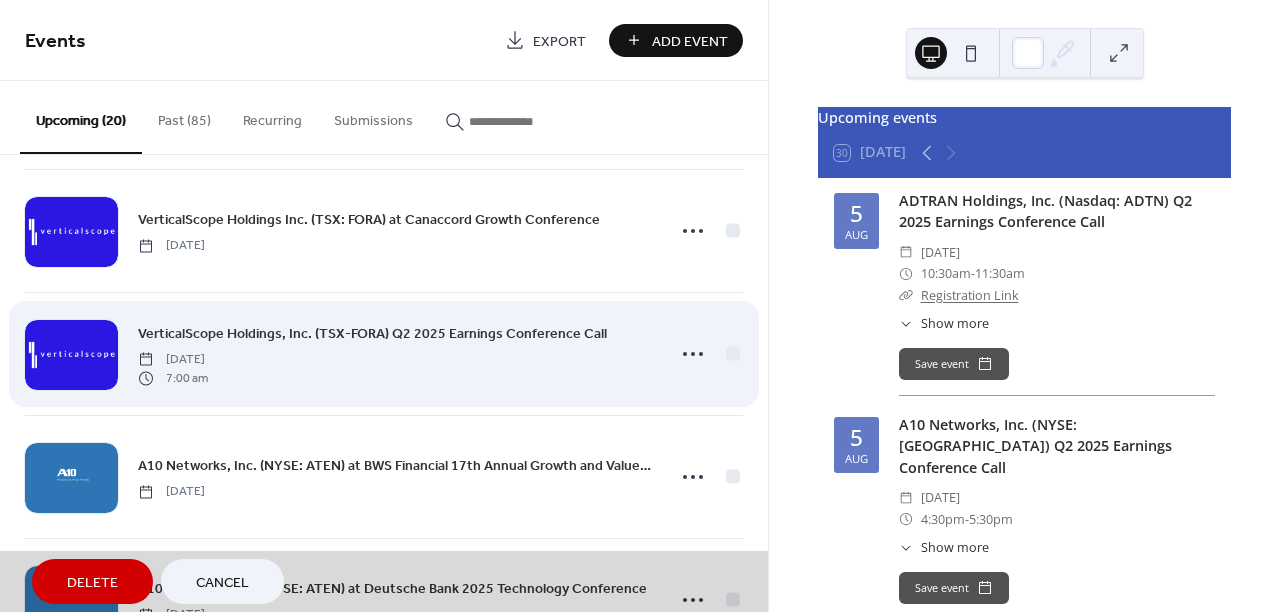 click on "VerticalScope Holdings, Inc. (TSX-FORA) Q2 2025 Earnings Conference Call Wednesday, August 13, 2025 7:00 am" at bounding box center (384, 353) 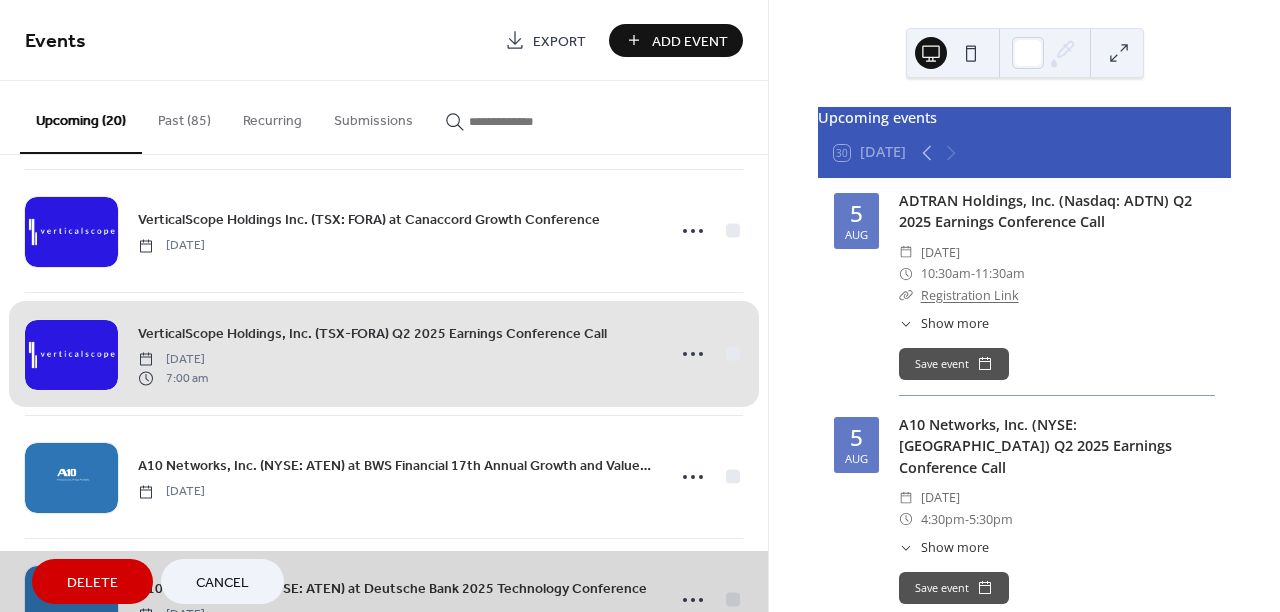 click on "VerticalScope Holdings, Inc. (TSX-FORA) Q2 2025 Earnings Conference Call Wednesday, August 13, 2025 7:00 am" at bounding box center [384, 353] 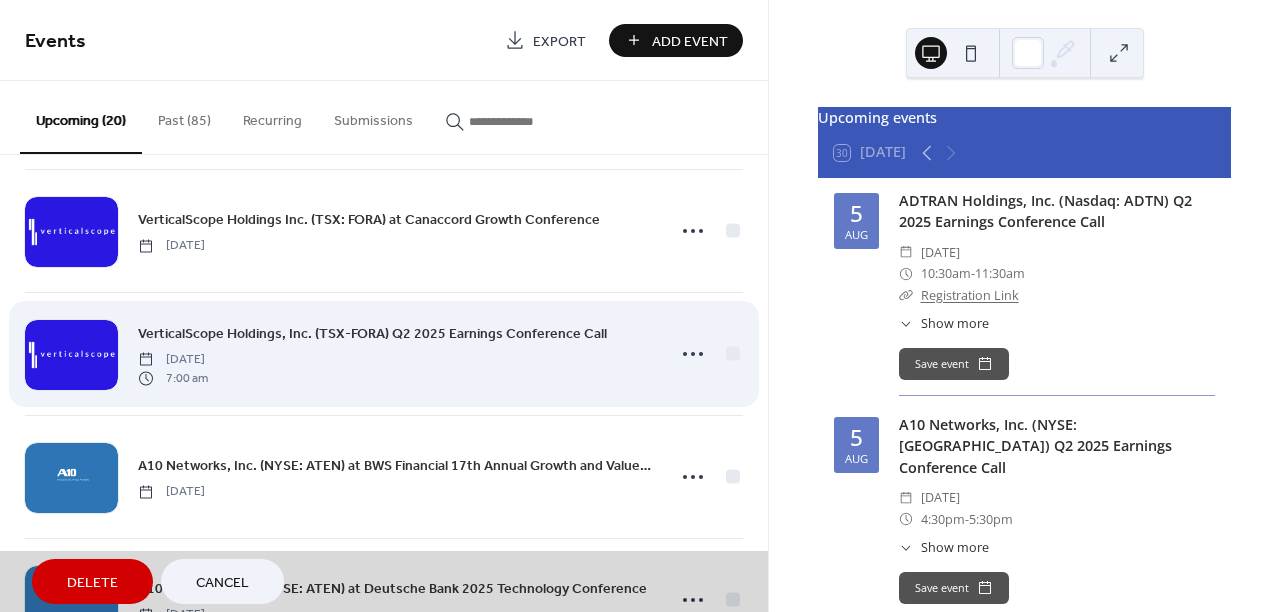 click on "VerticalScope Holdings, Inc. (TSX-FORA) Q2 2025 Earnings Conference Call Wednesday, August 13, 2025 7:00 am" at bounding box center (384, 353) 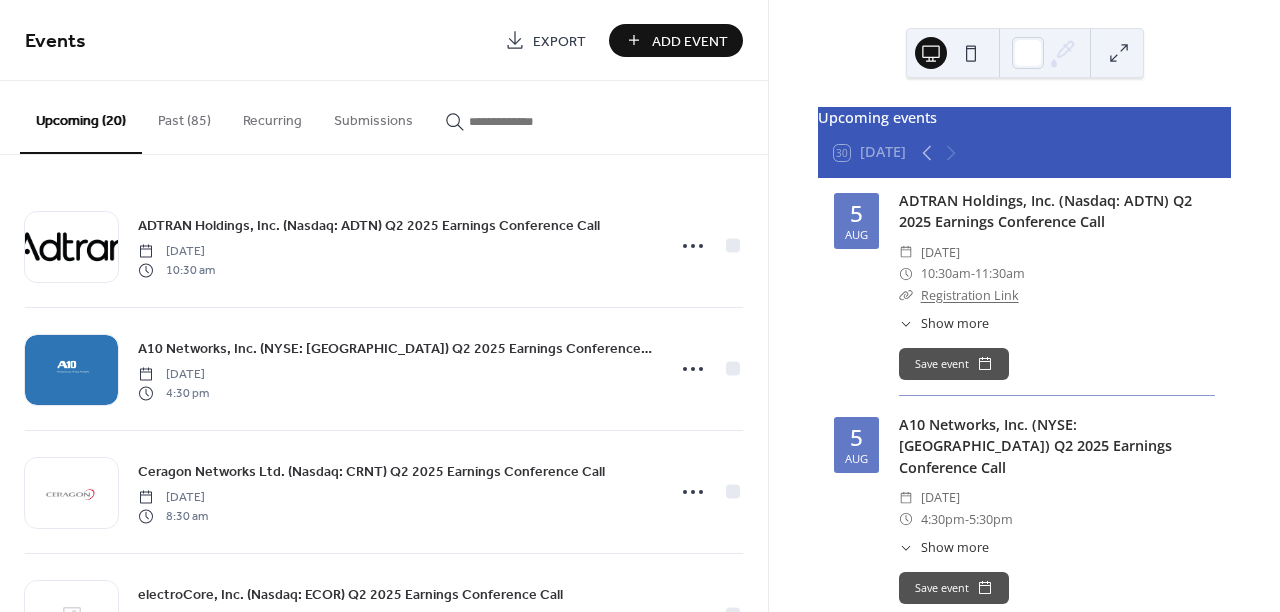 scroll, scrollTop: 0, scrollLeft: 0, axis: both 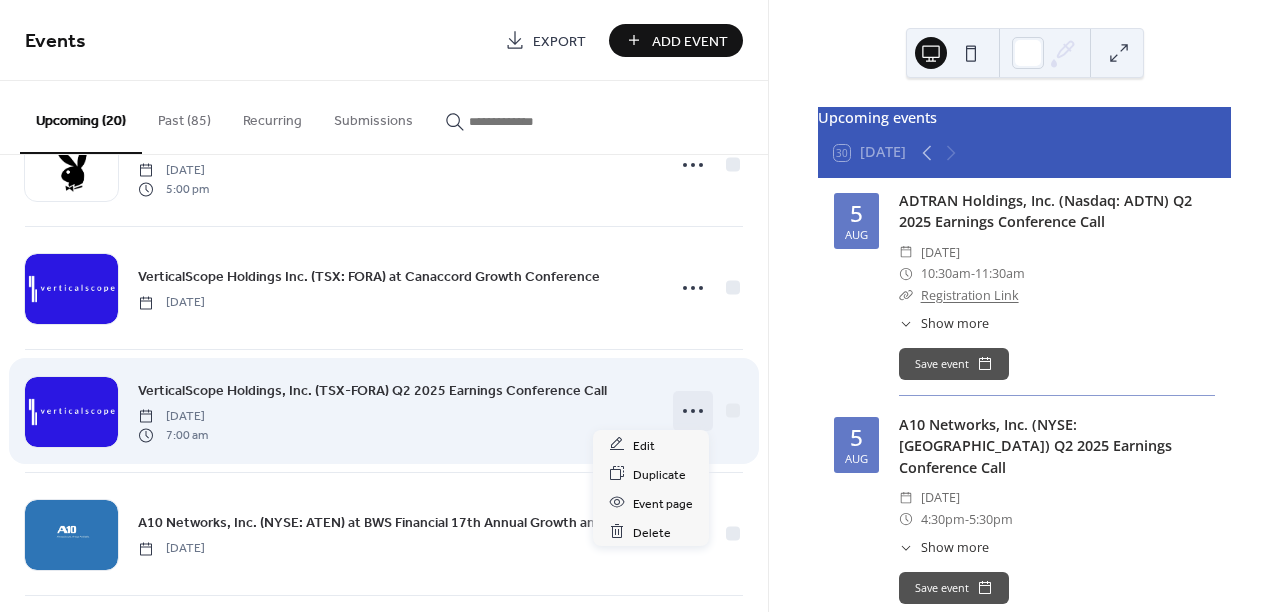 click 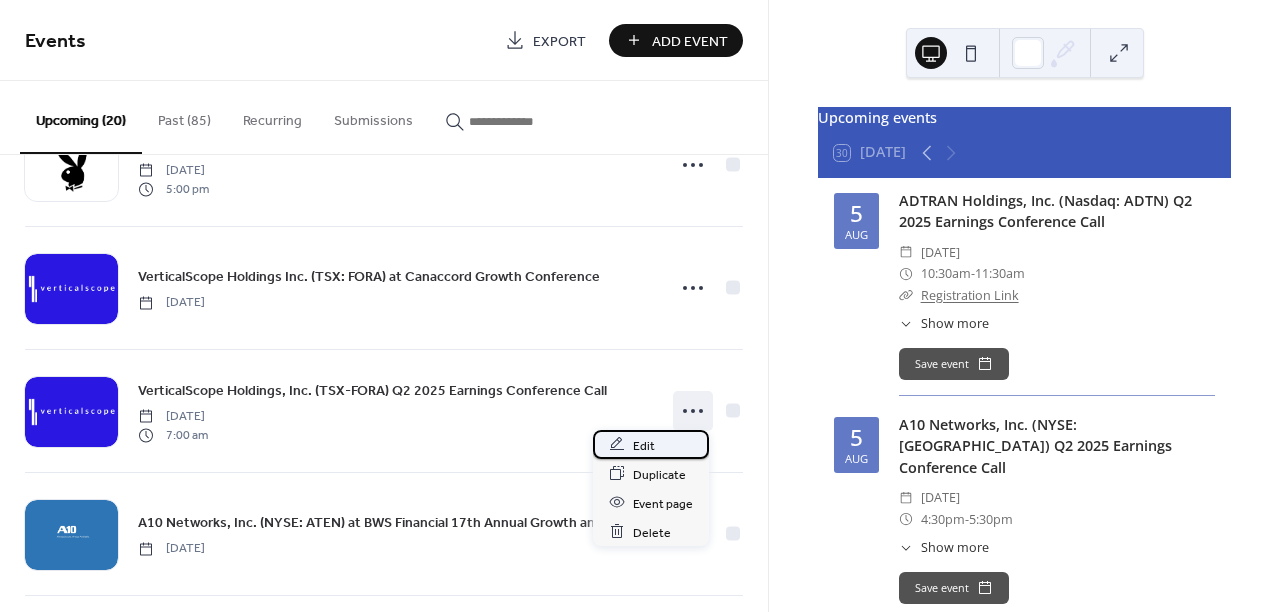 click on "Edit" at bounding box center (644, 445) 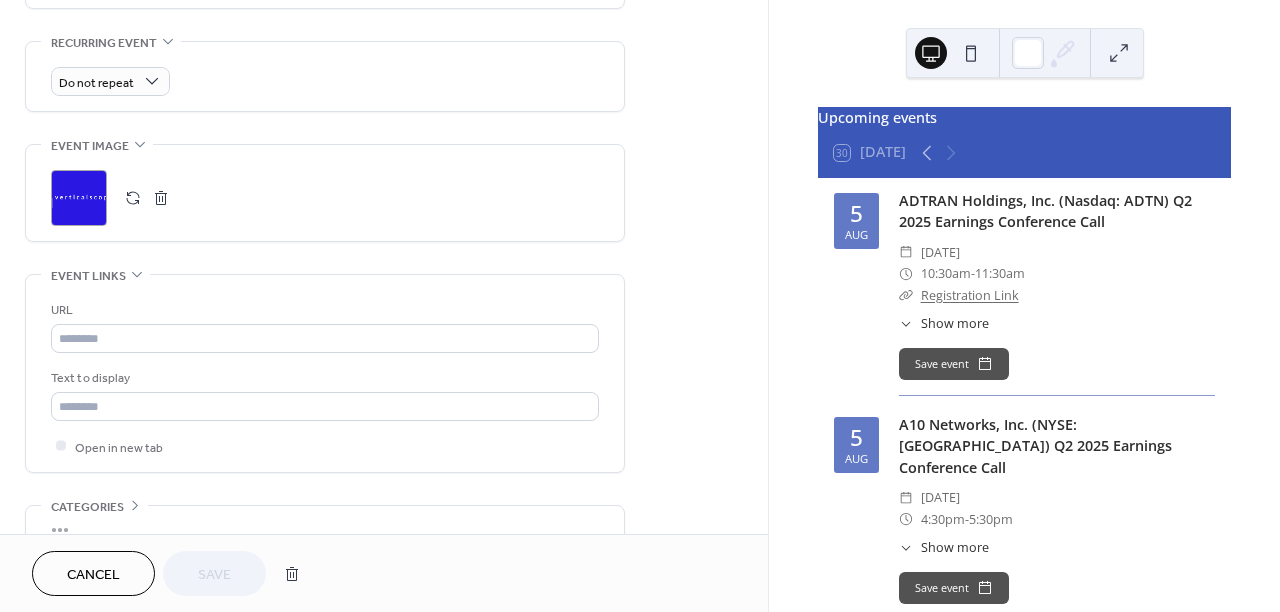 scroll, scrollTop: 845, scrollLeft: 0, axis: vertical 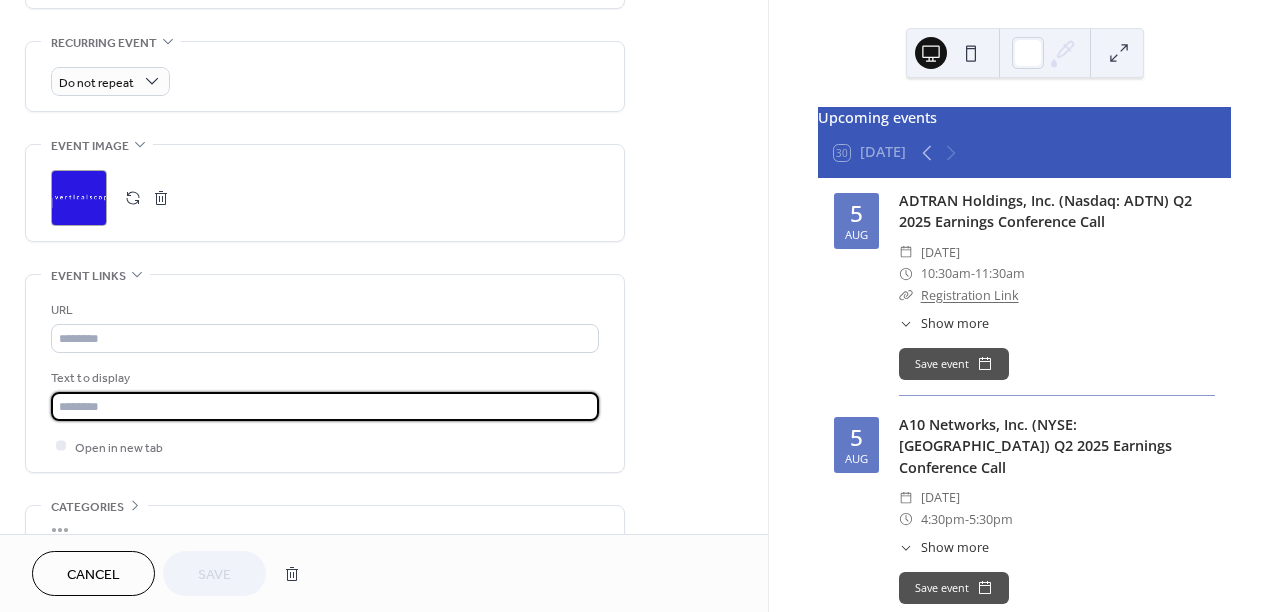 click at bounding box center [325, 406] 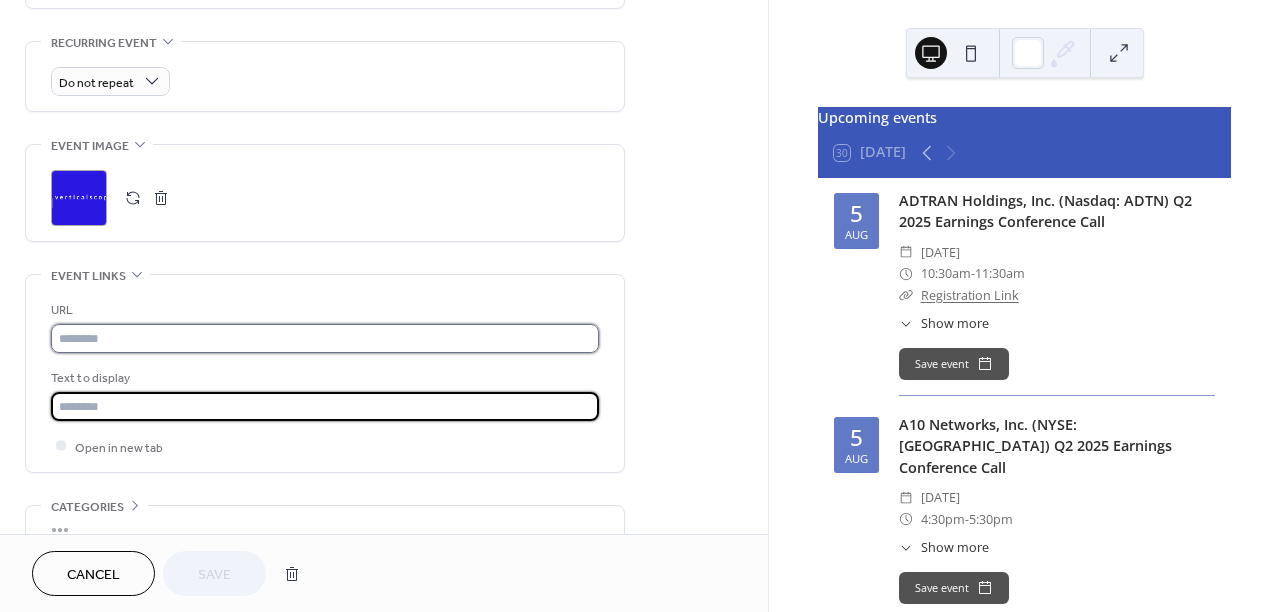 click at bounding box center (325, 338) 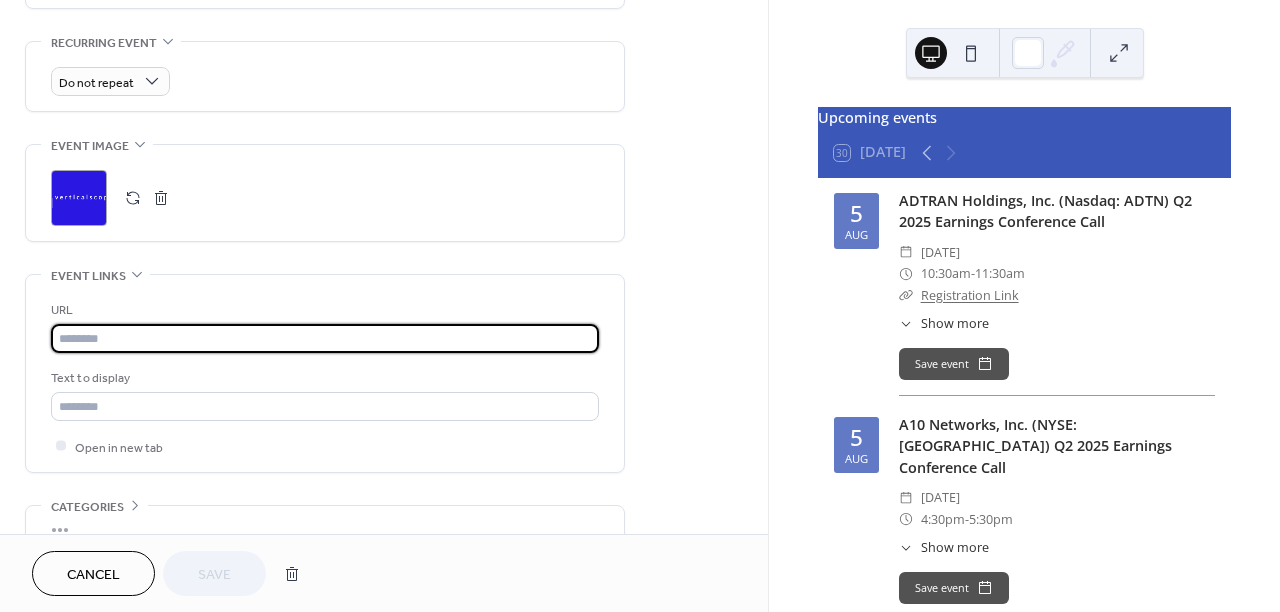 click at bounding box center [325, 338] 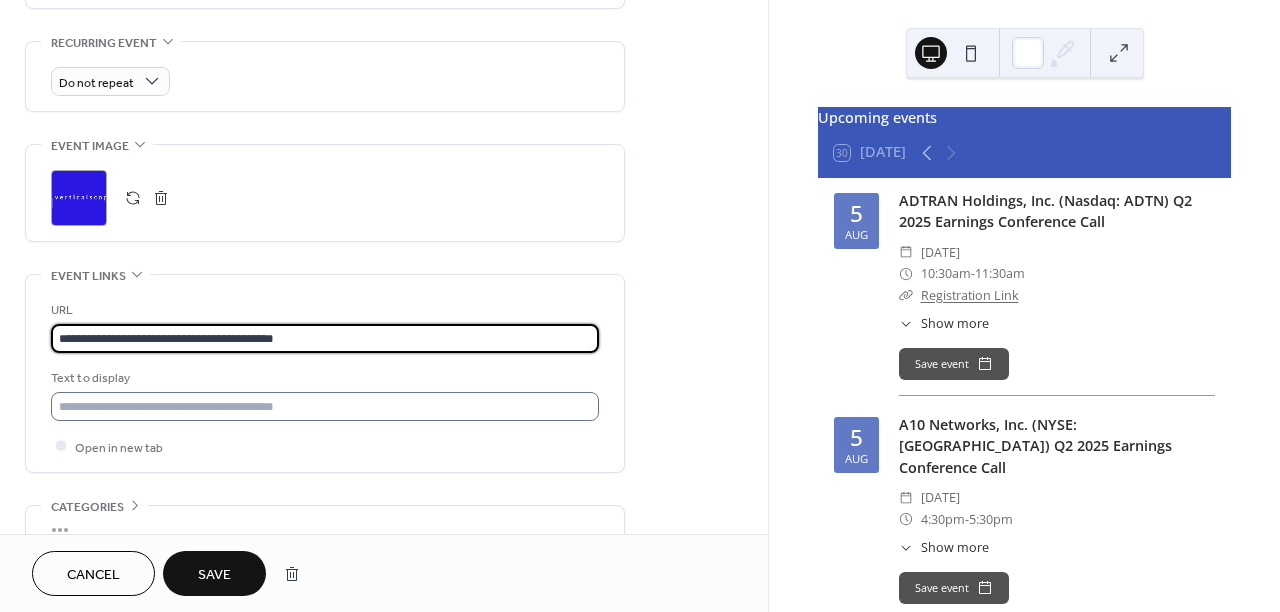 type on "**********" 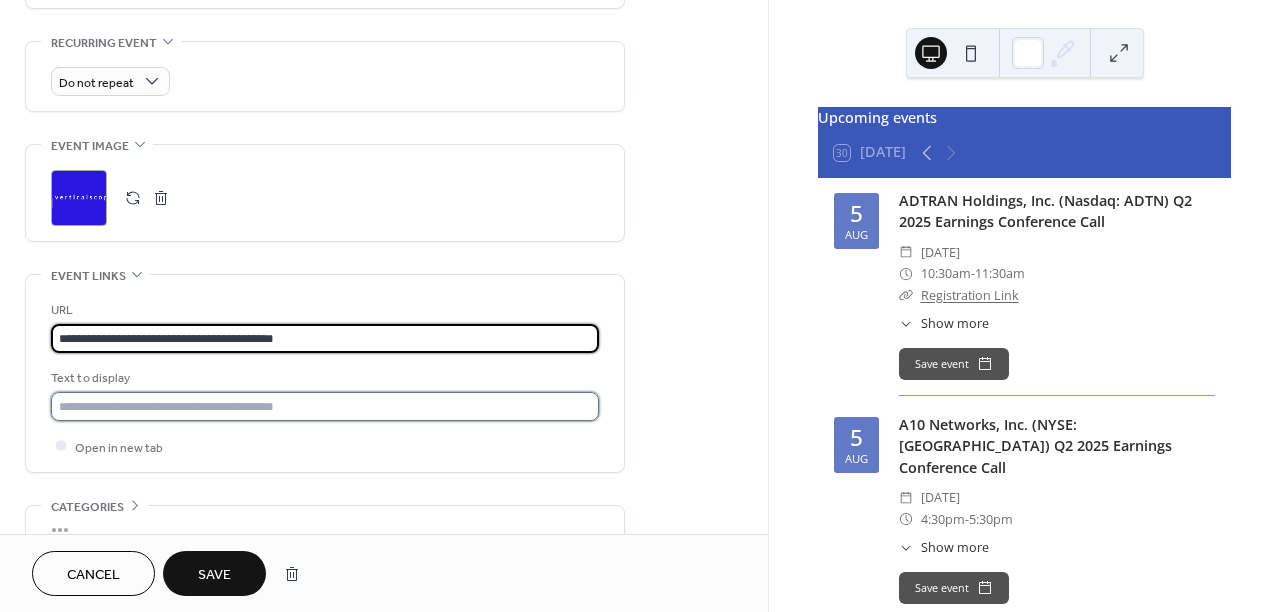 click at bounding box center (325, 406) 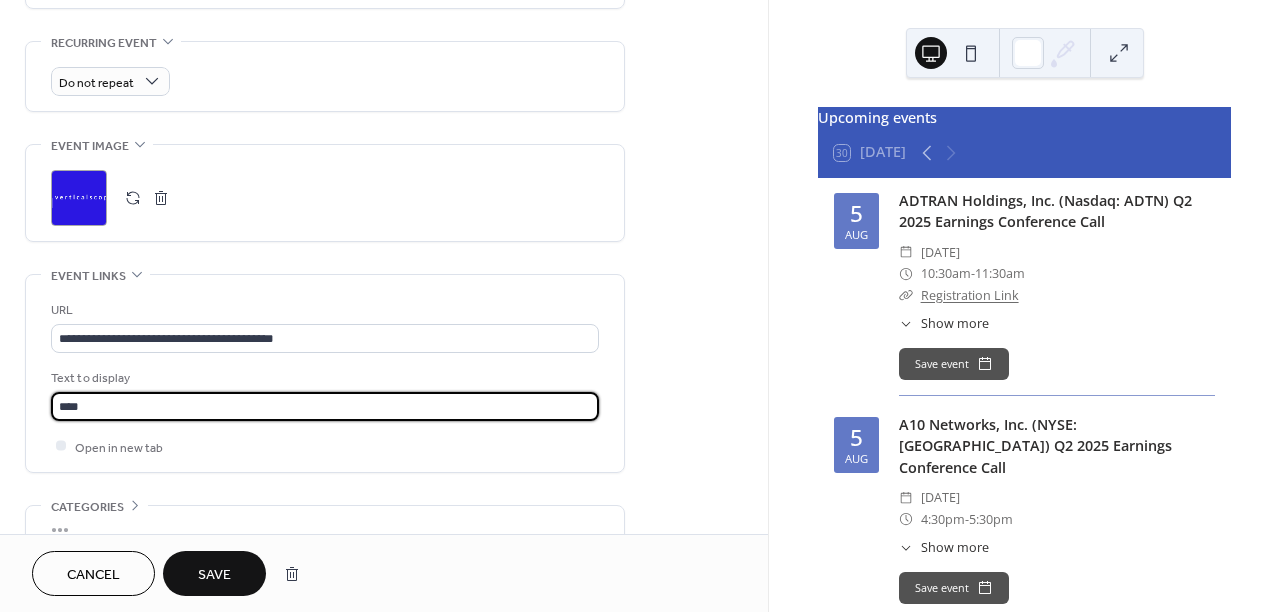 type on "**********" 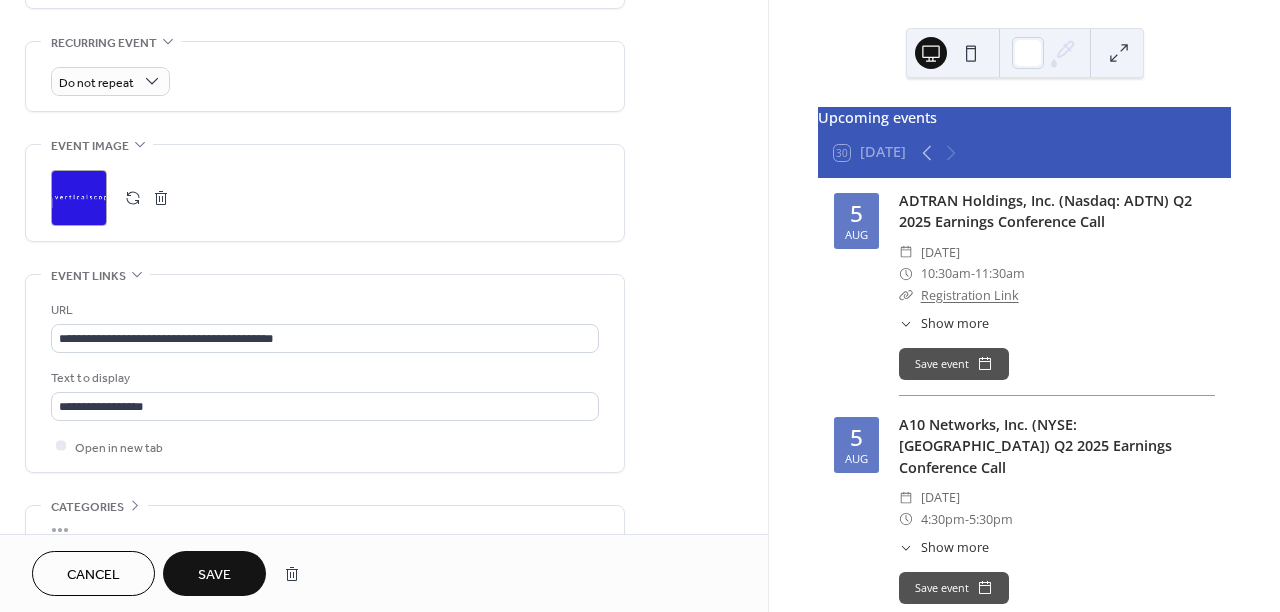 click on "Save" at bounding box center [214, 575] 